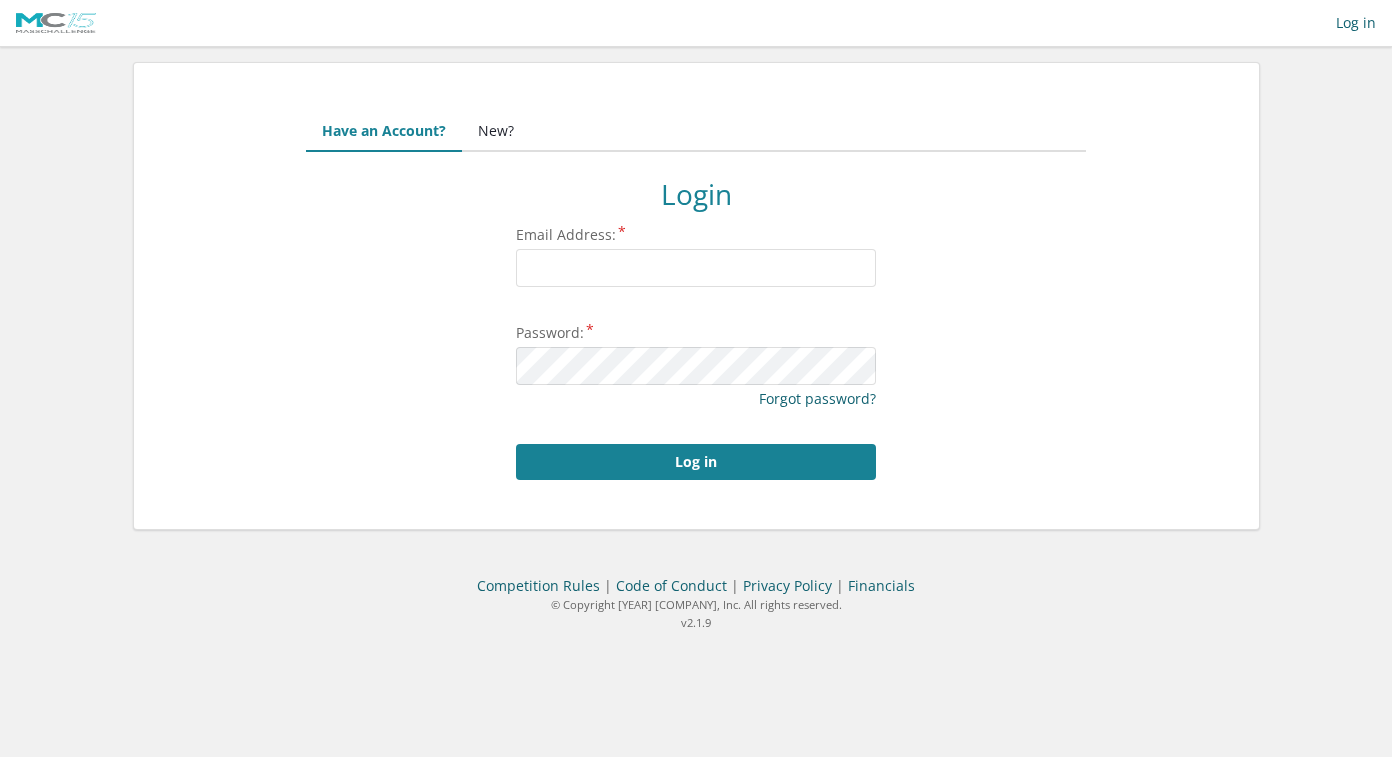 scroll, scrollTop: 0, scrollLeft: 0, axis: both 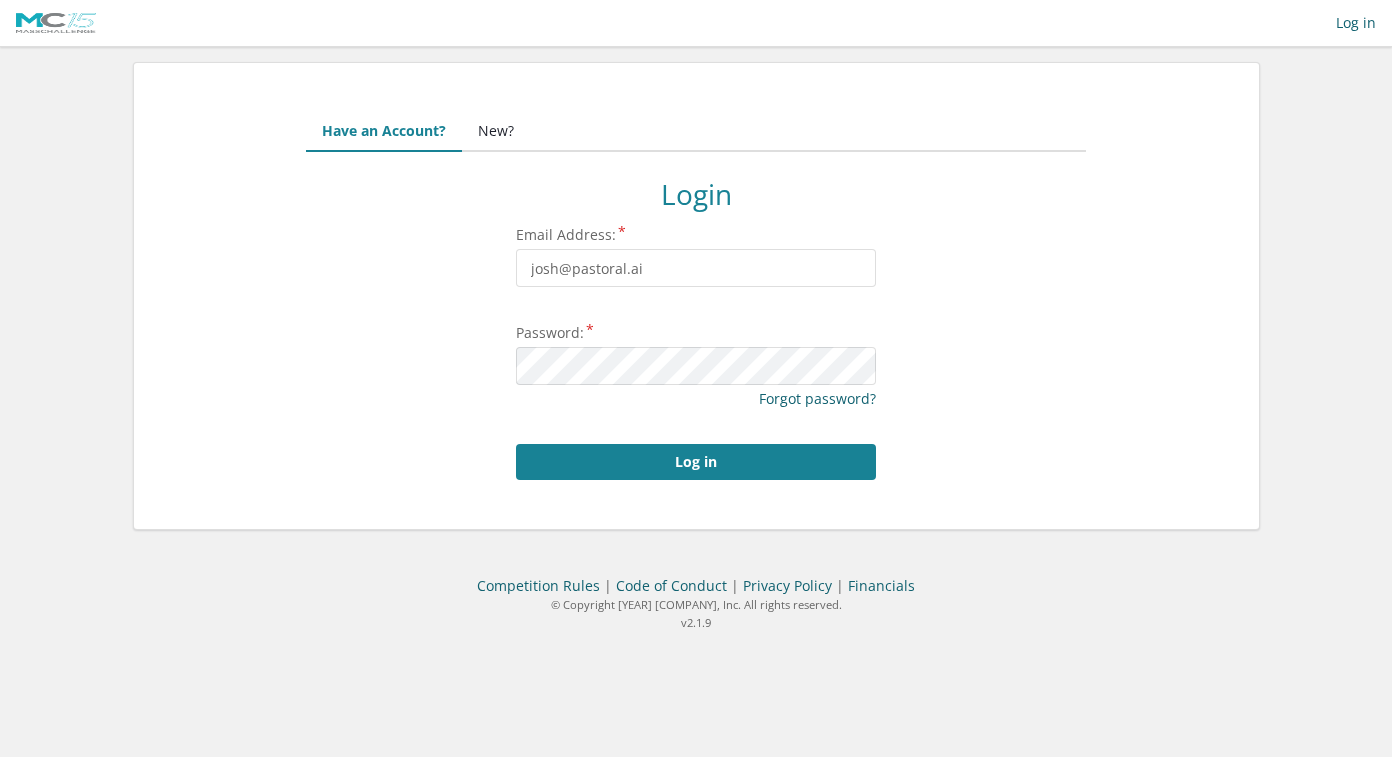 click on "Email Address:" at bounding box center (696, 268) 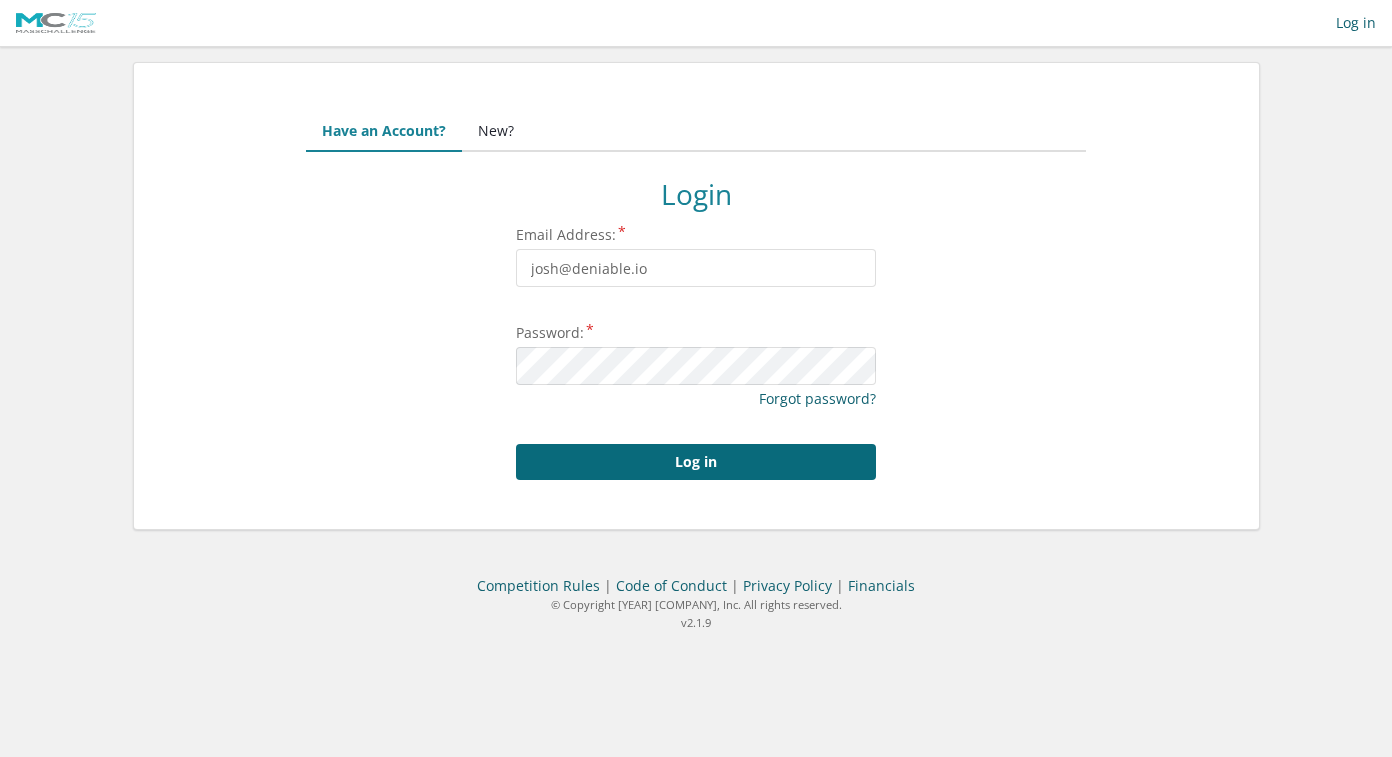 click on "Log in" at bounding box center (696, 462) 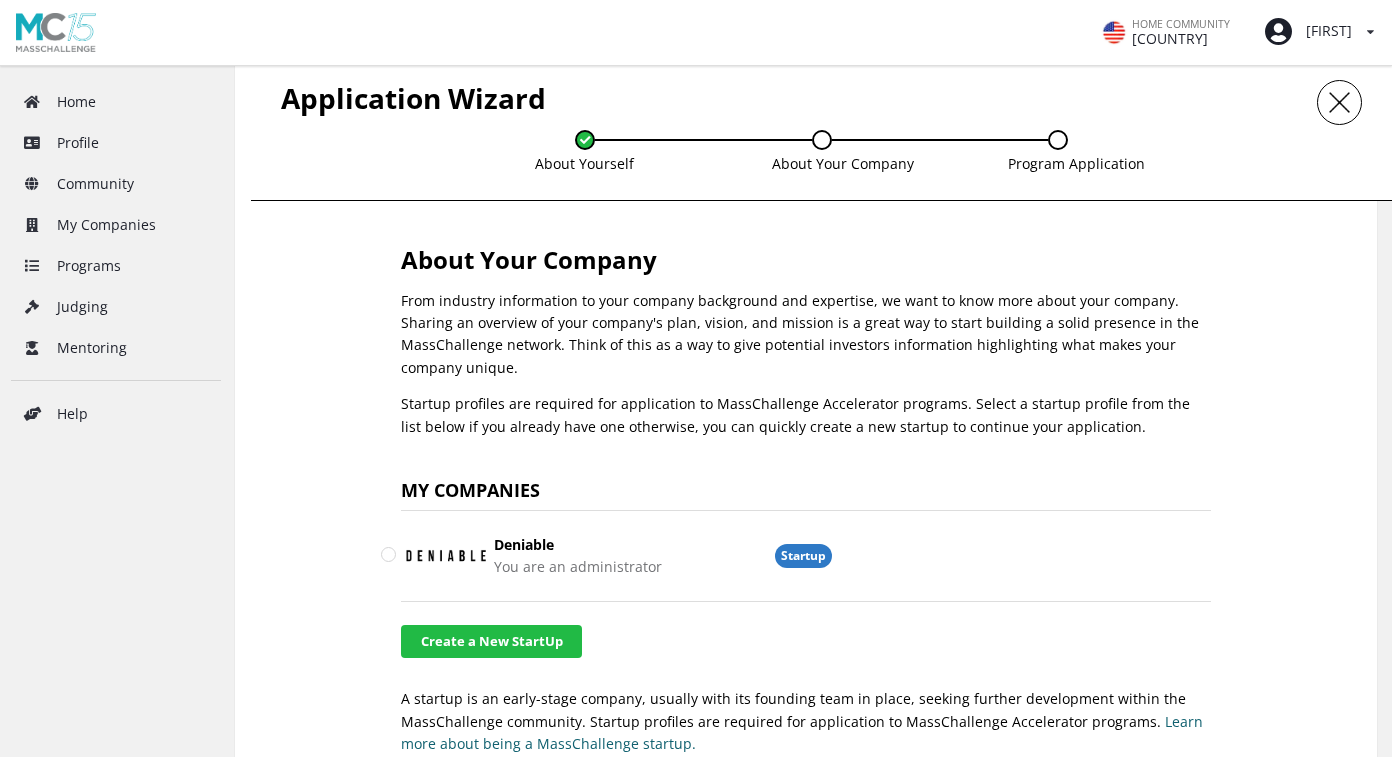 scroll, scrollTop: 727, scrollLeft: 0, axis: vertical 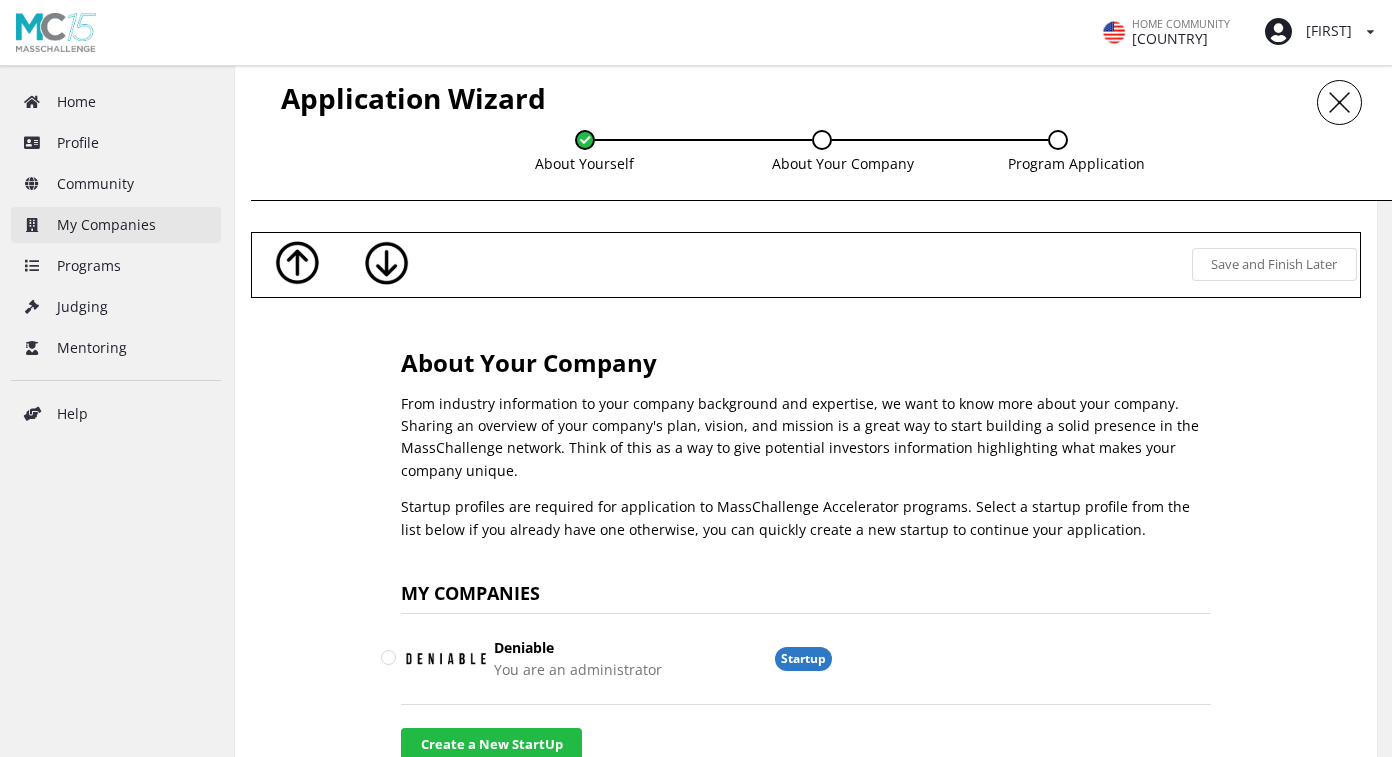 click on "My Companies" at bounding box center (116, 225) 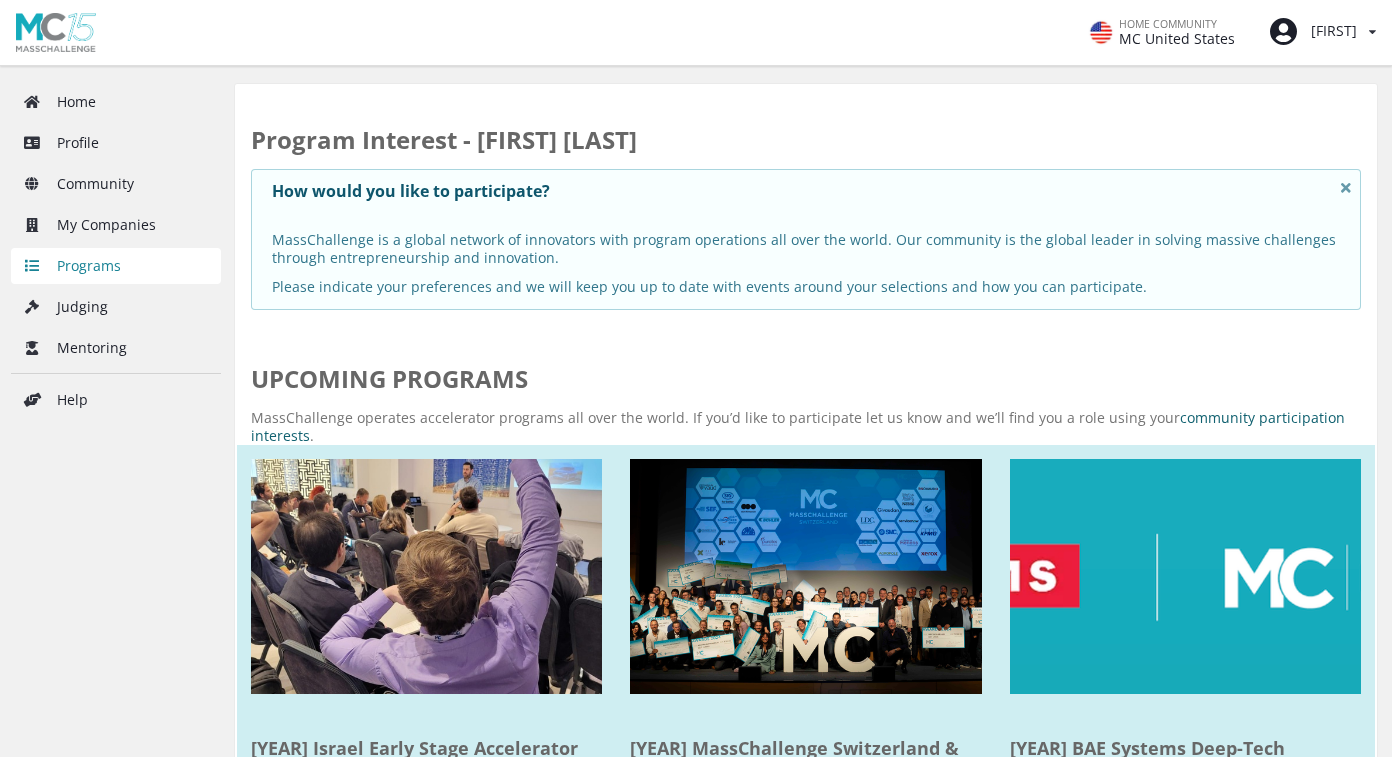 scroll, scrollTop: 0, scrollLeft: 0, axis: both 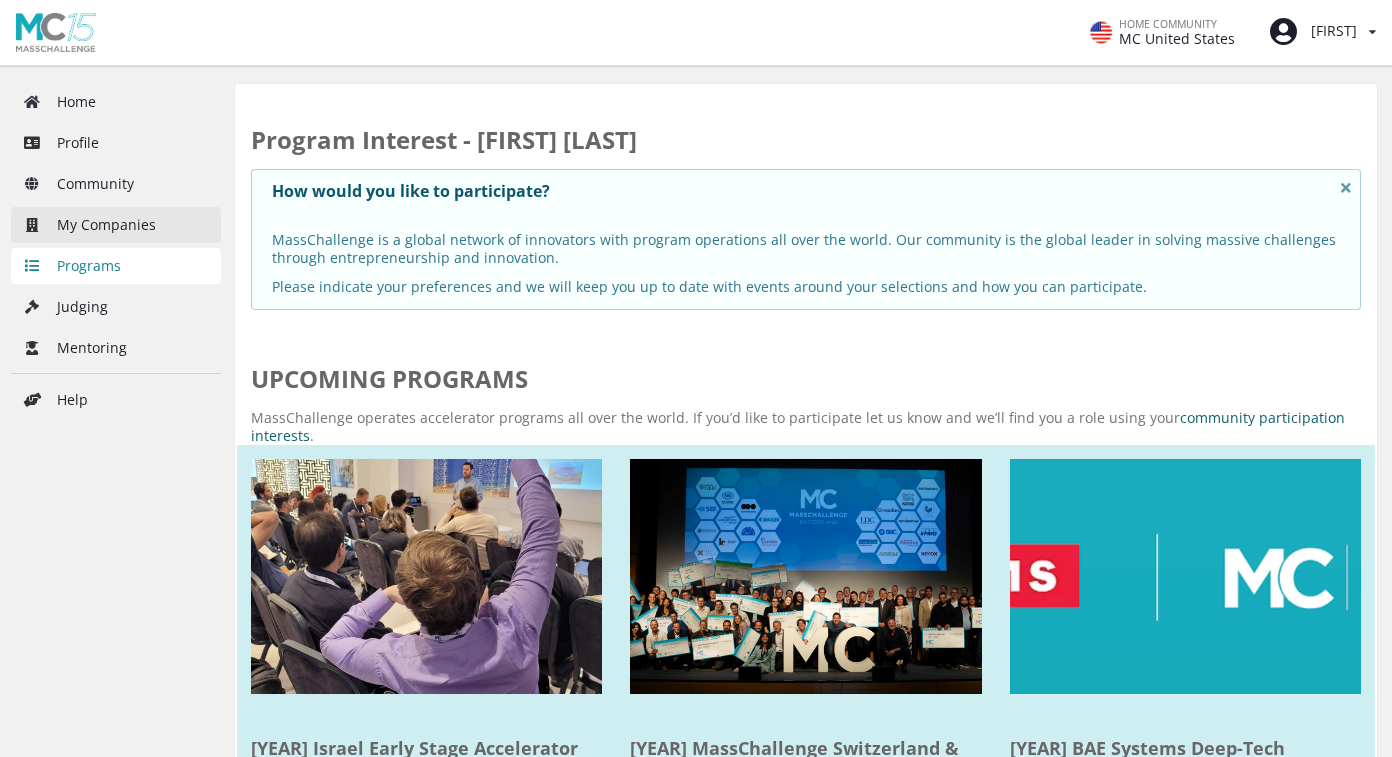 click on "My Companies" at bounding box center [116, 225] 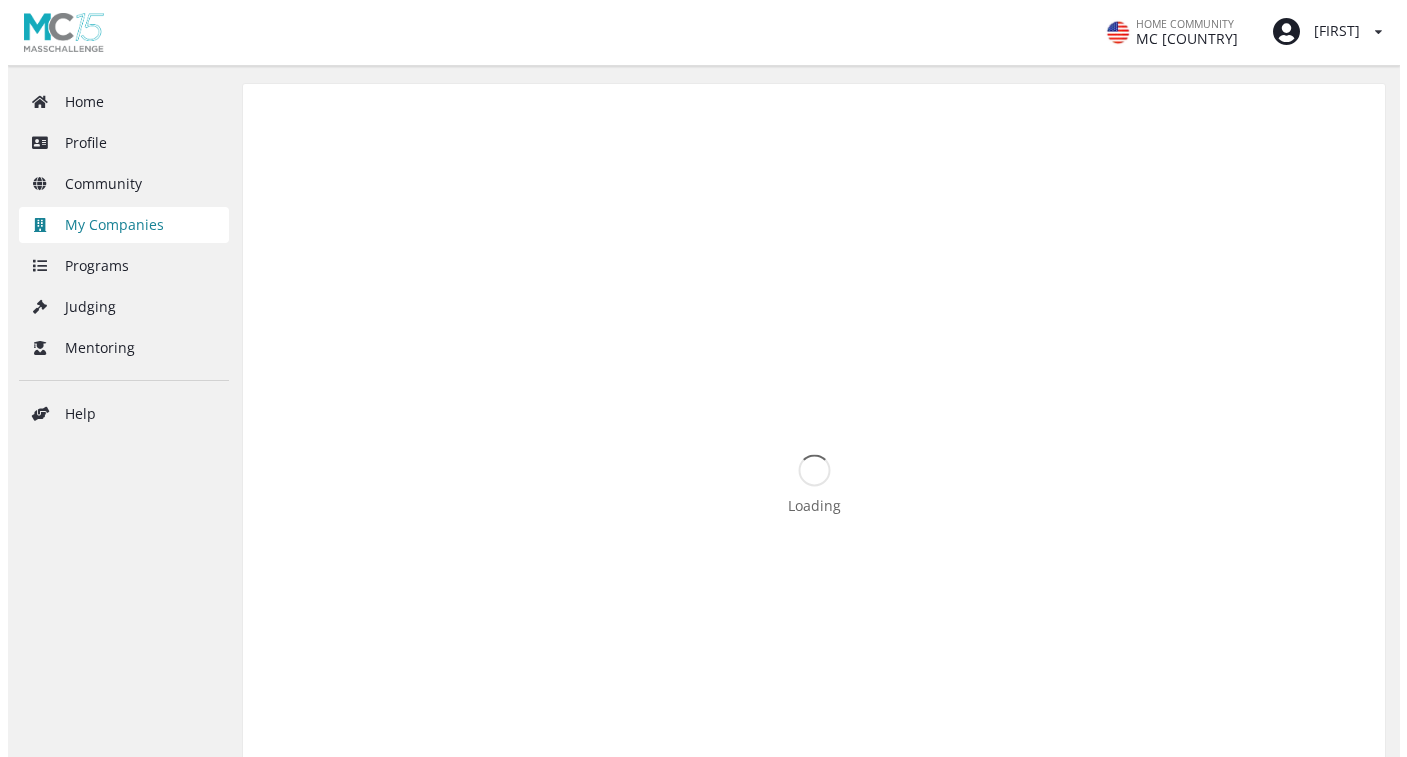 scroll, scrollTop: 0, scrollLeft: 0, axis: both 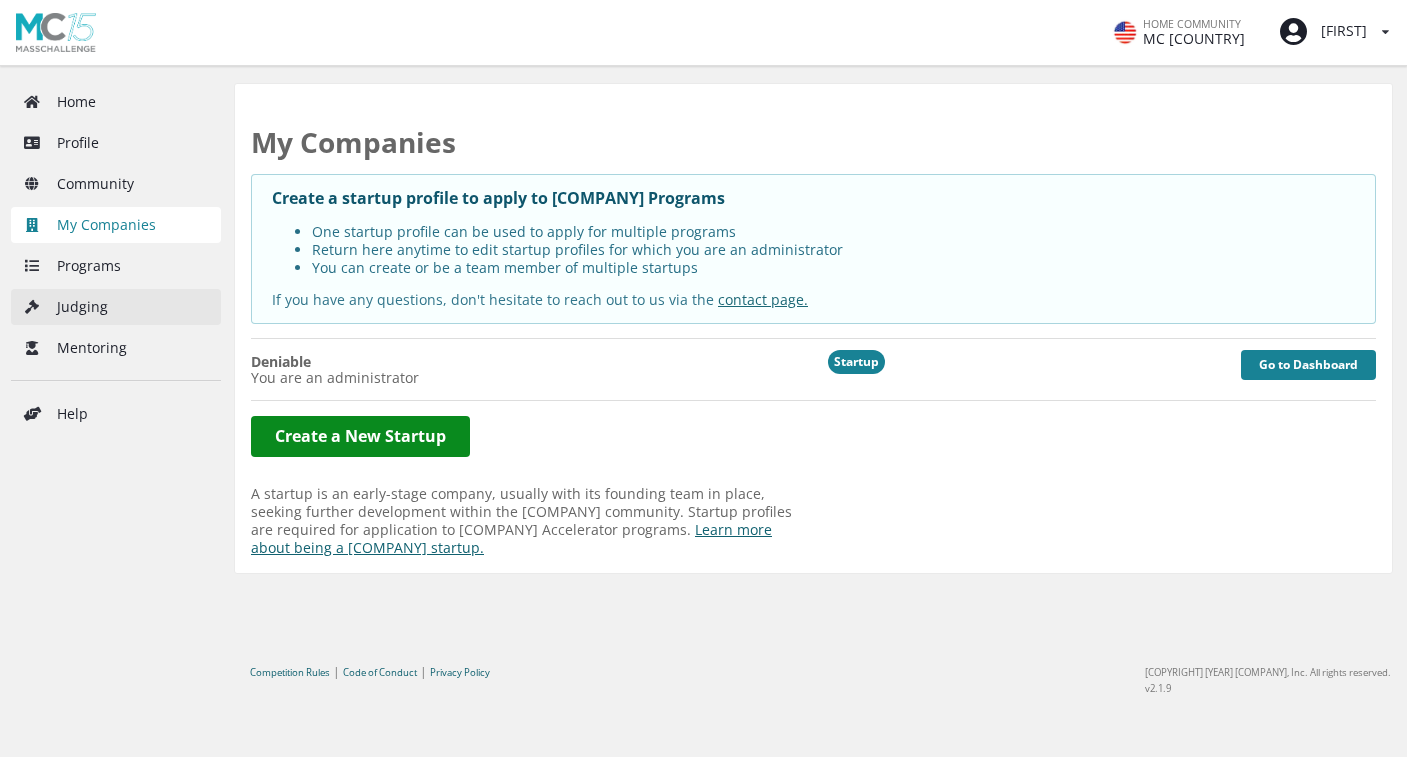 click on "Judging" at bounding box center [116, 307] 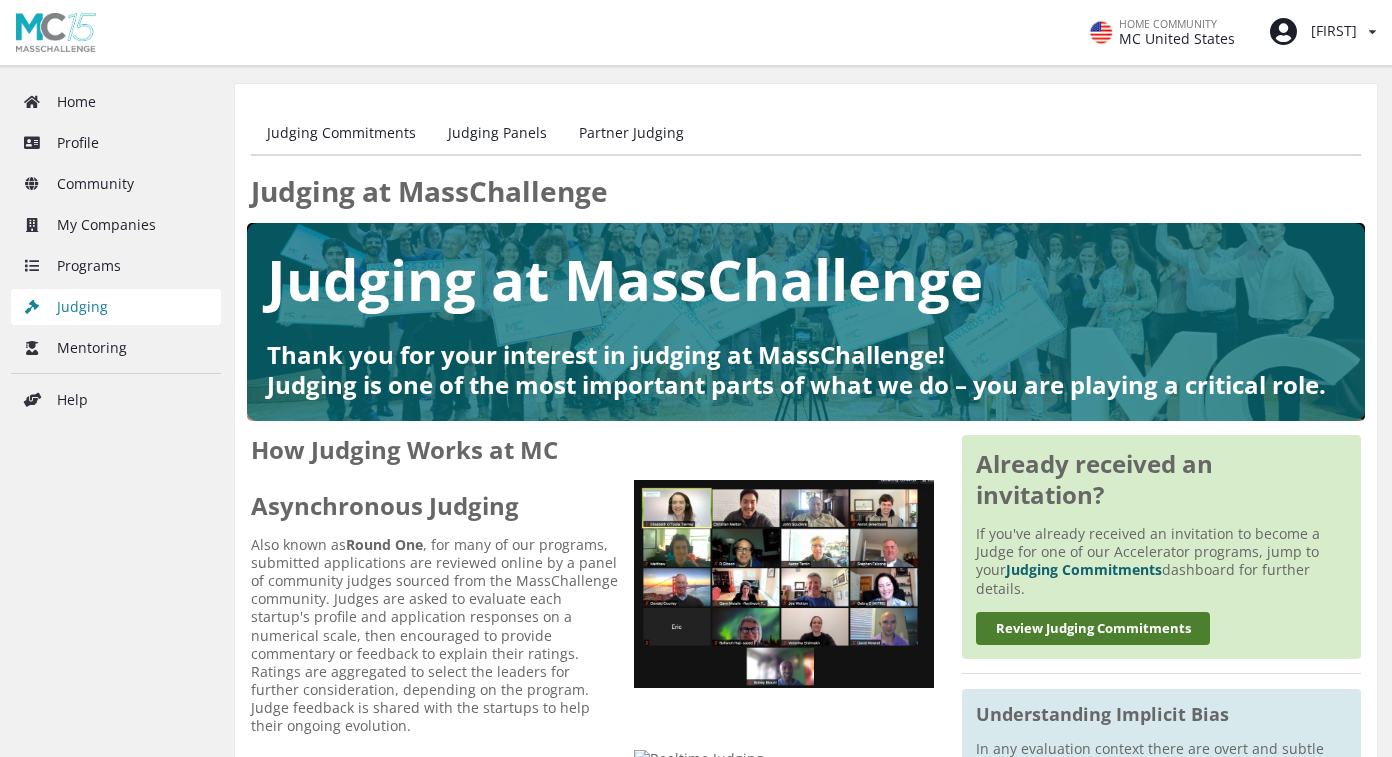 scroll, scrollTop: 0, scrollLeft: 0, axis: both 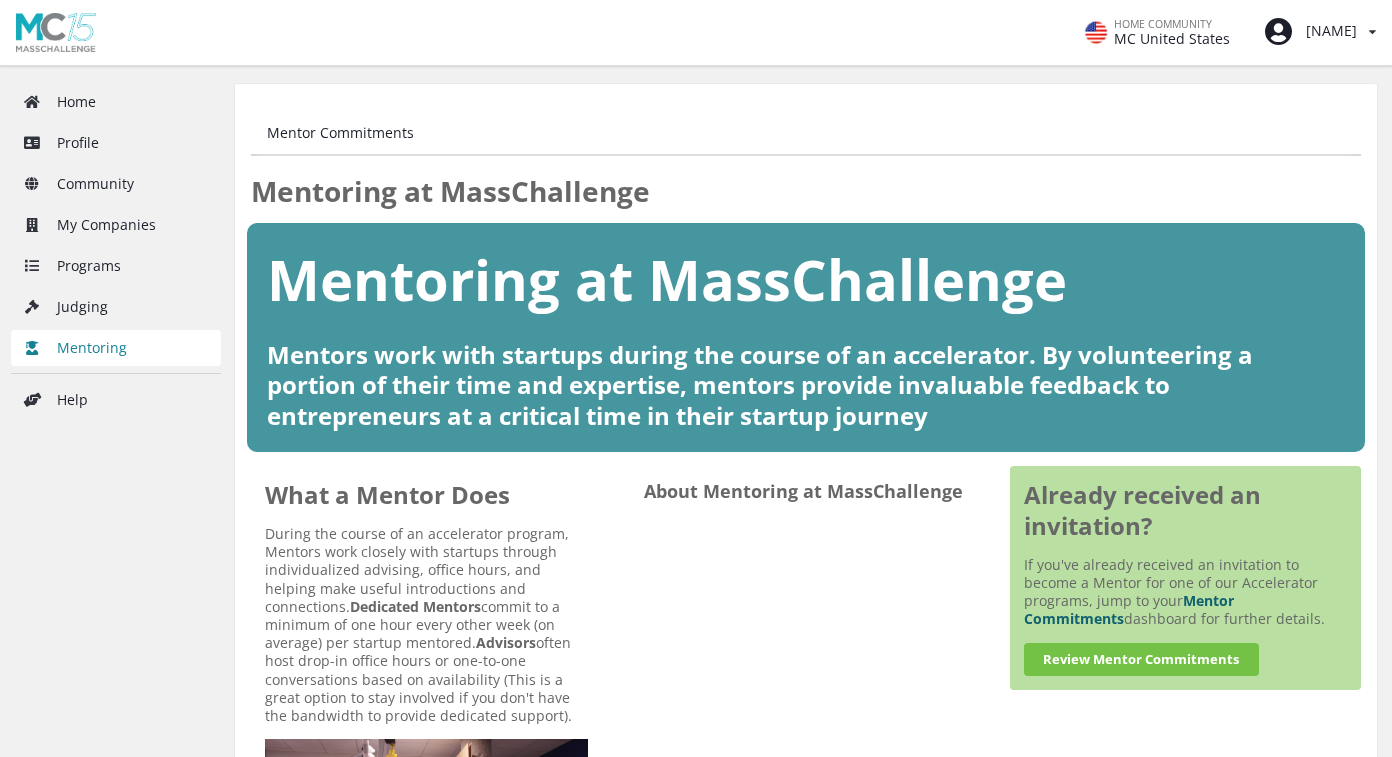 click on "Programs" at bounding box center [116, 266] 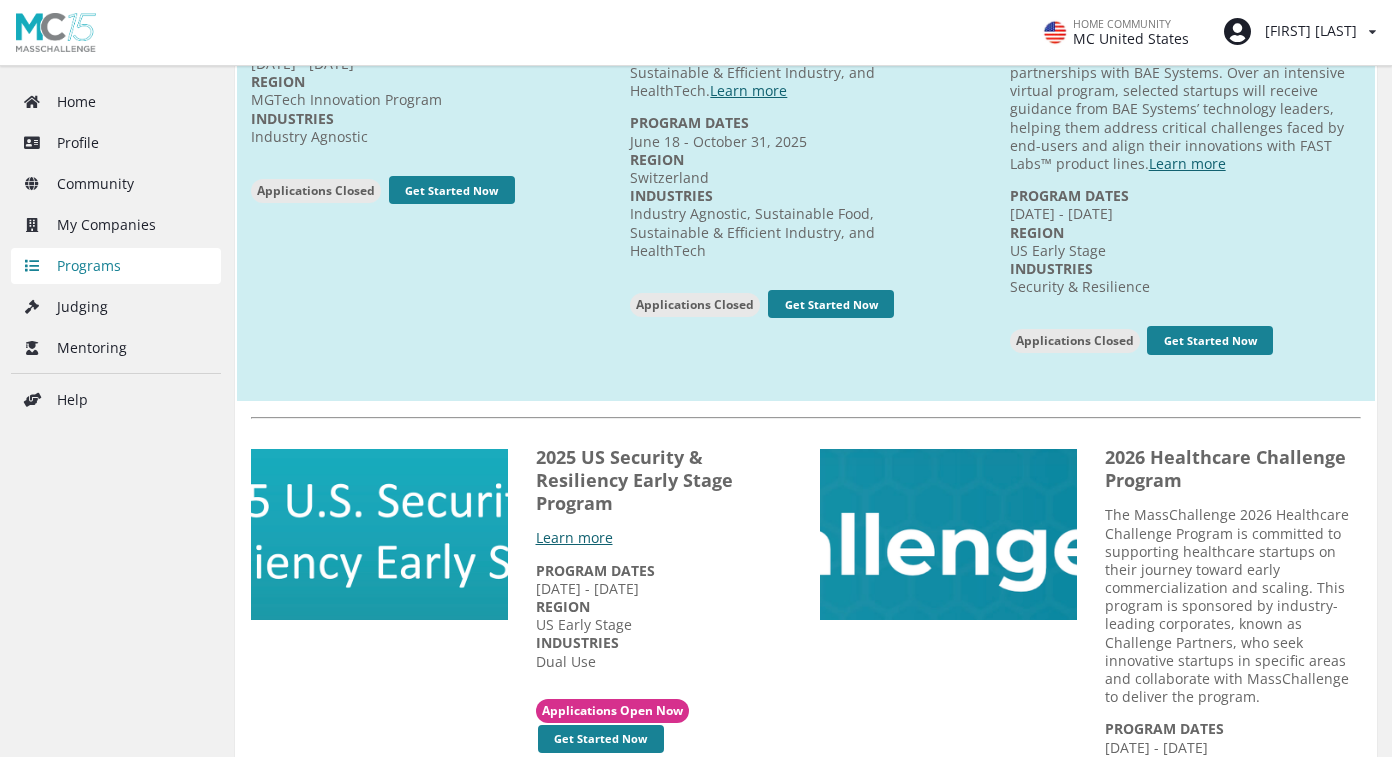 scroll, scrollTop: 1085, scrollLeft: 0, axis: vertical 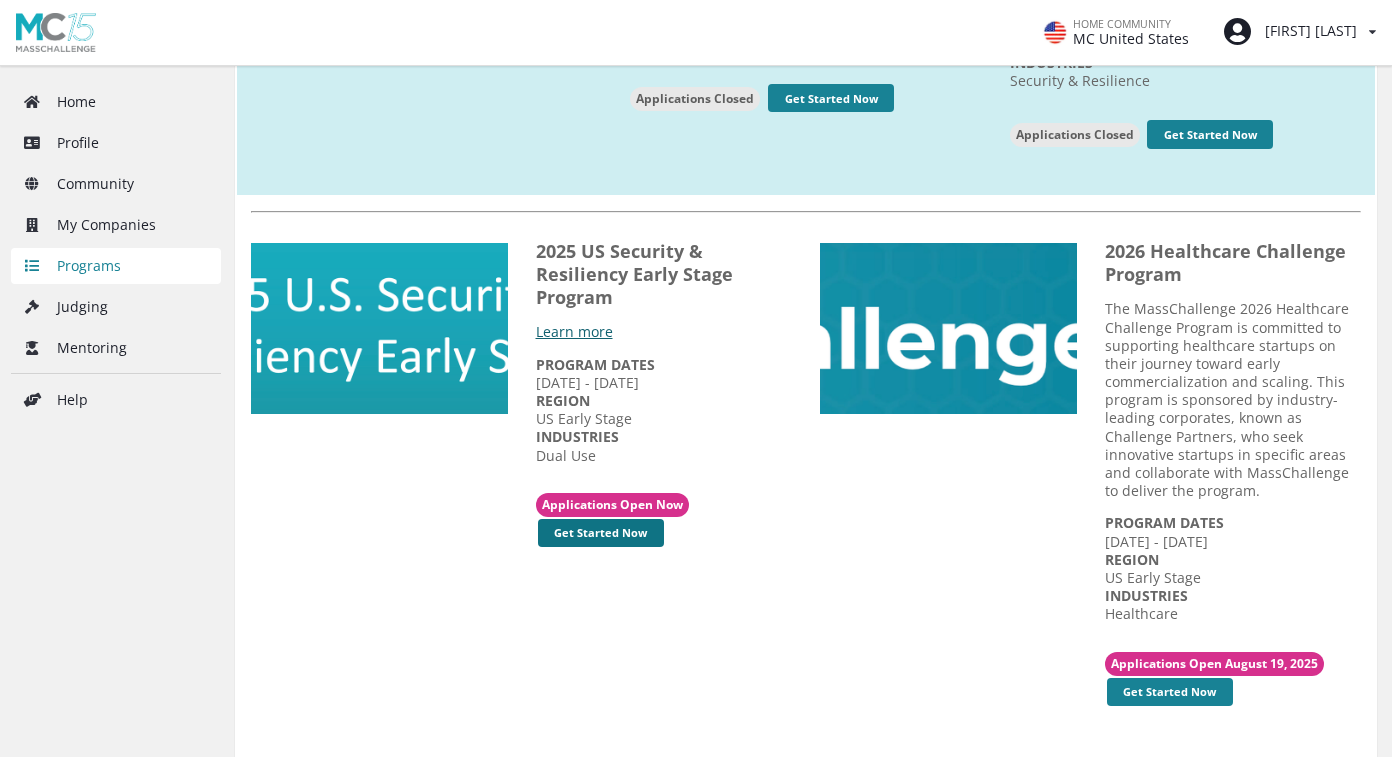 click on "Get Started Now" at bounding box center [601, 533] 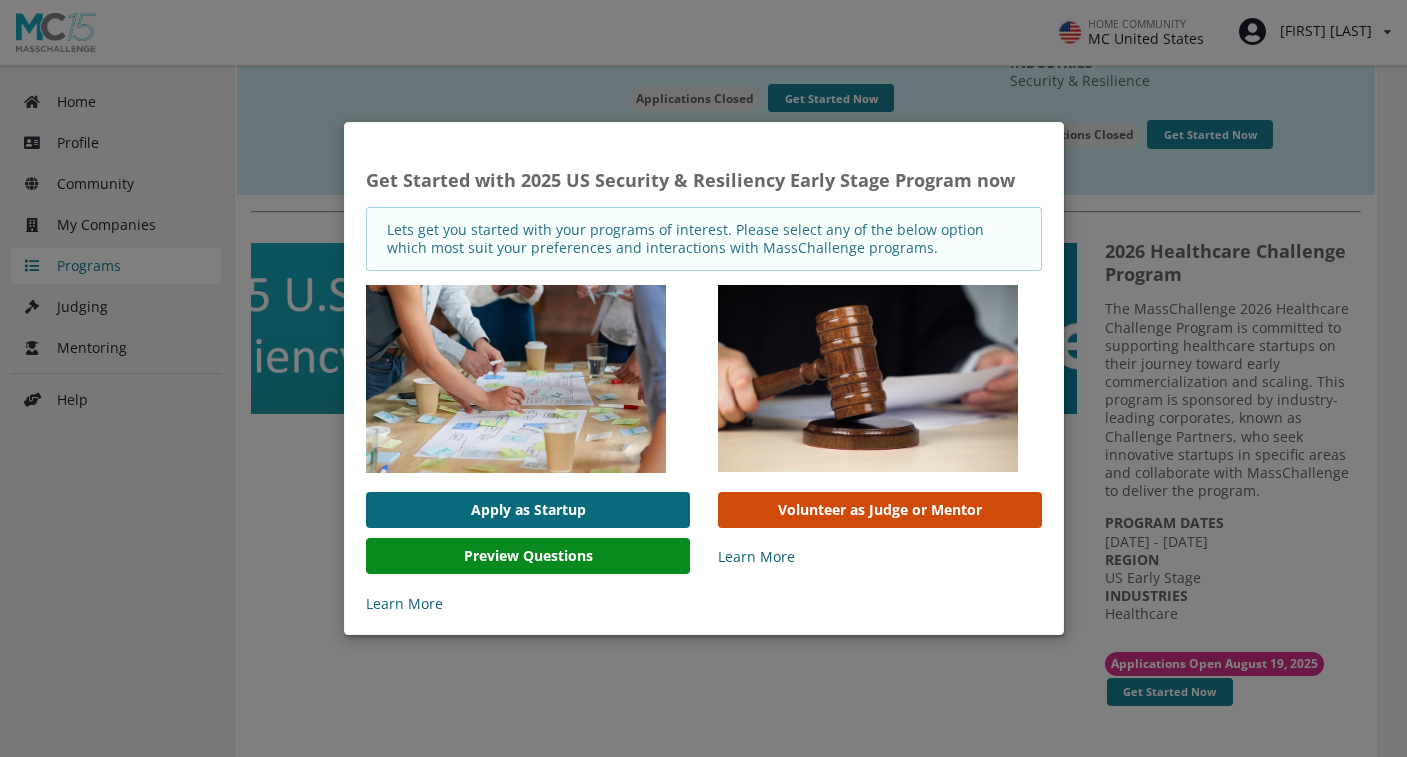 click on "Apply as Startup" at bounding box center (528, 510) 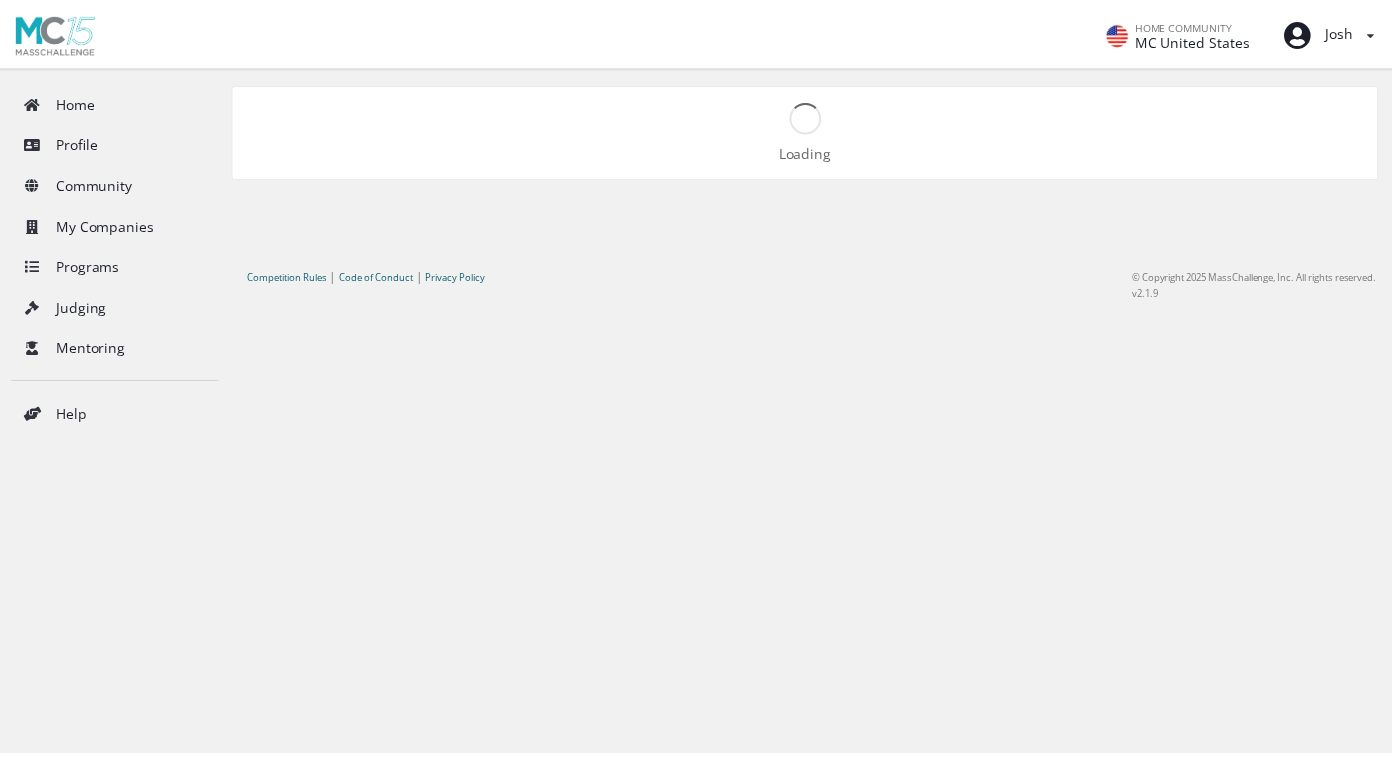 scroll, scrollTop: 0, scrollLeft: 0, axis: both 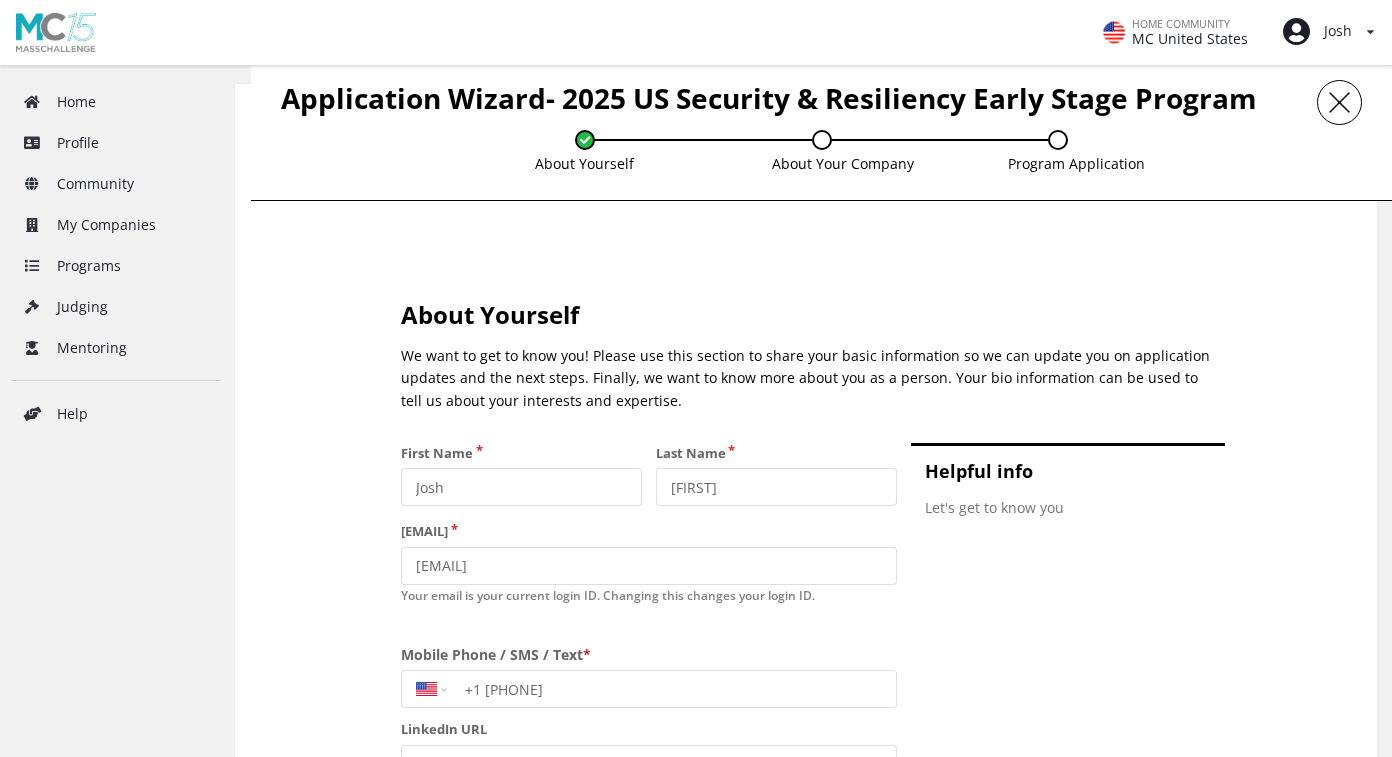 click at bounding box center [585, 140] 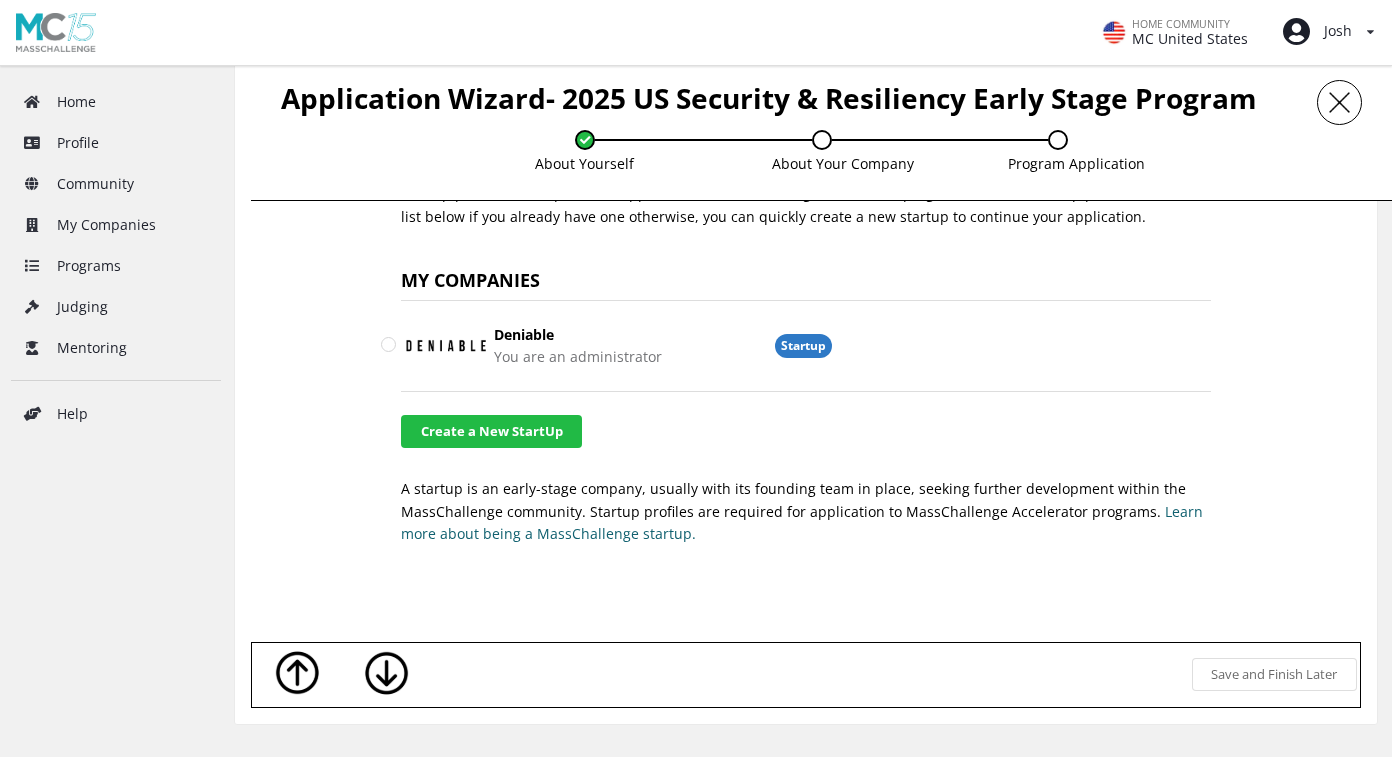 scroll, scrollTop: 940, scrollLeft: 0, axis: vertical 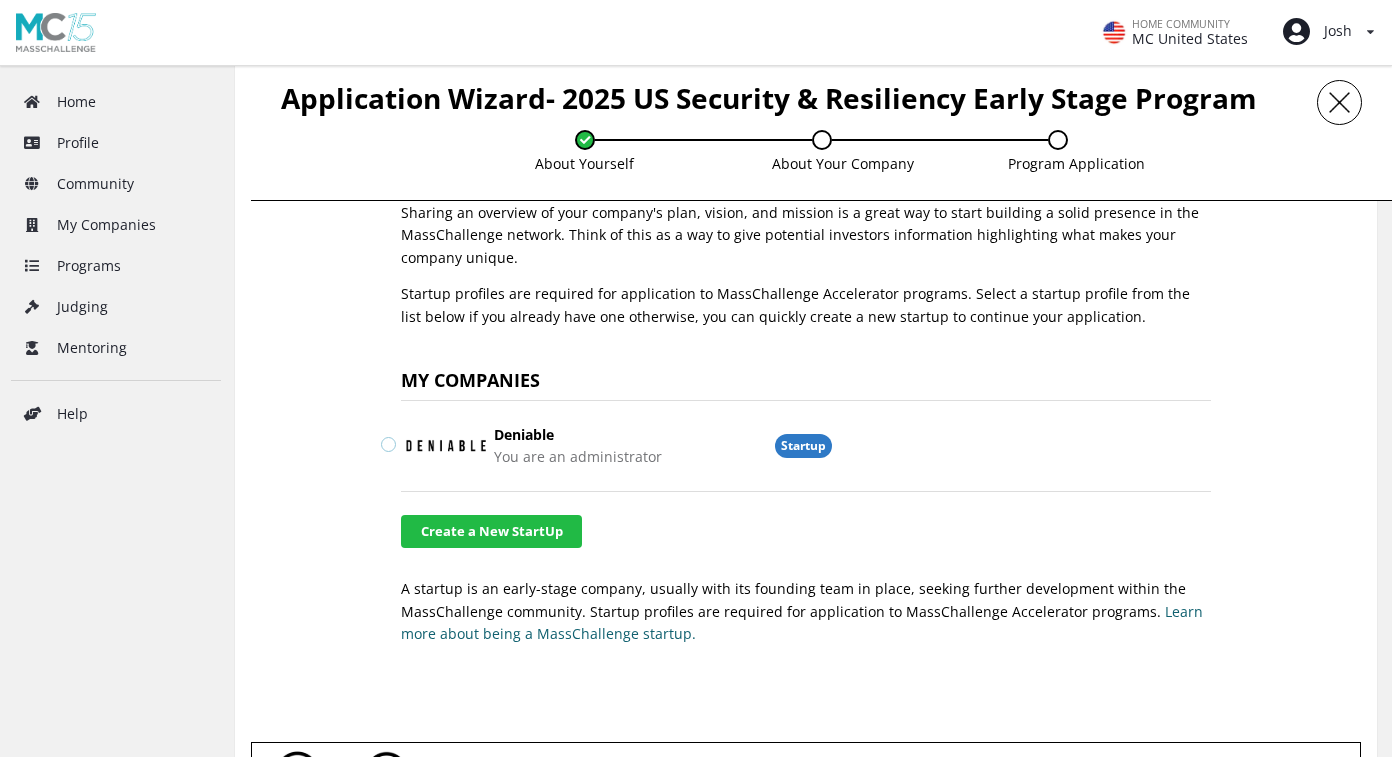 click at bounding box center (389, 436) 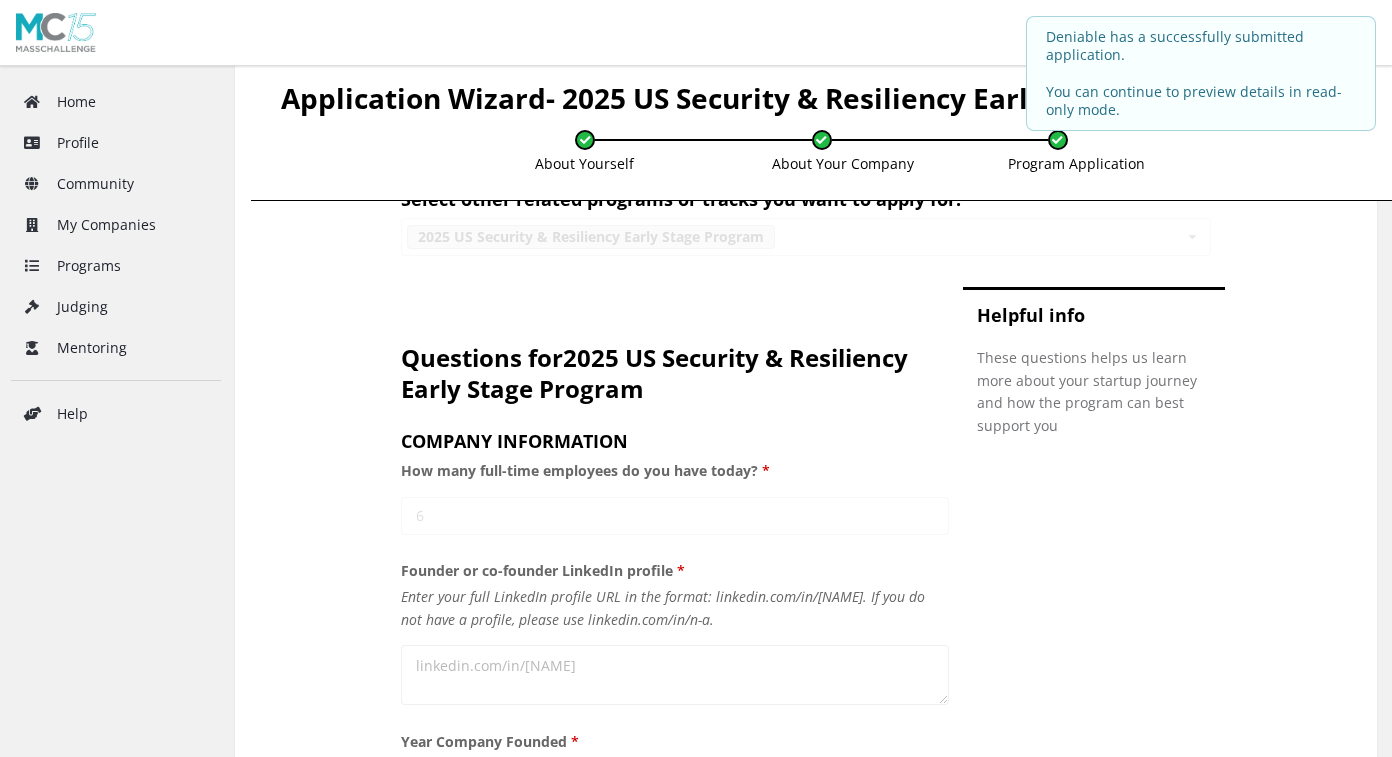 scroll, scrollTop: 2857, scrollLeft: 0, axis: vertical 